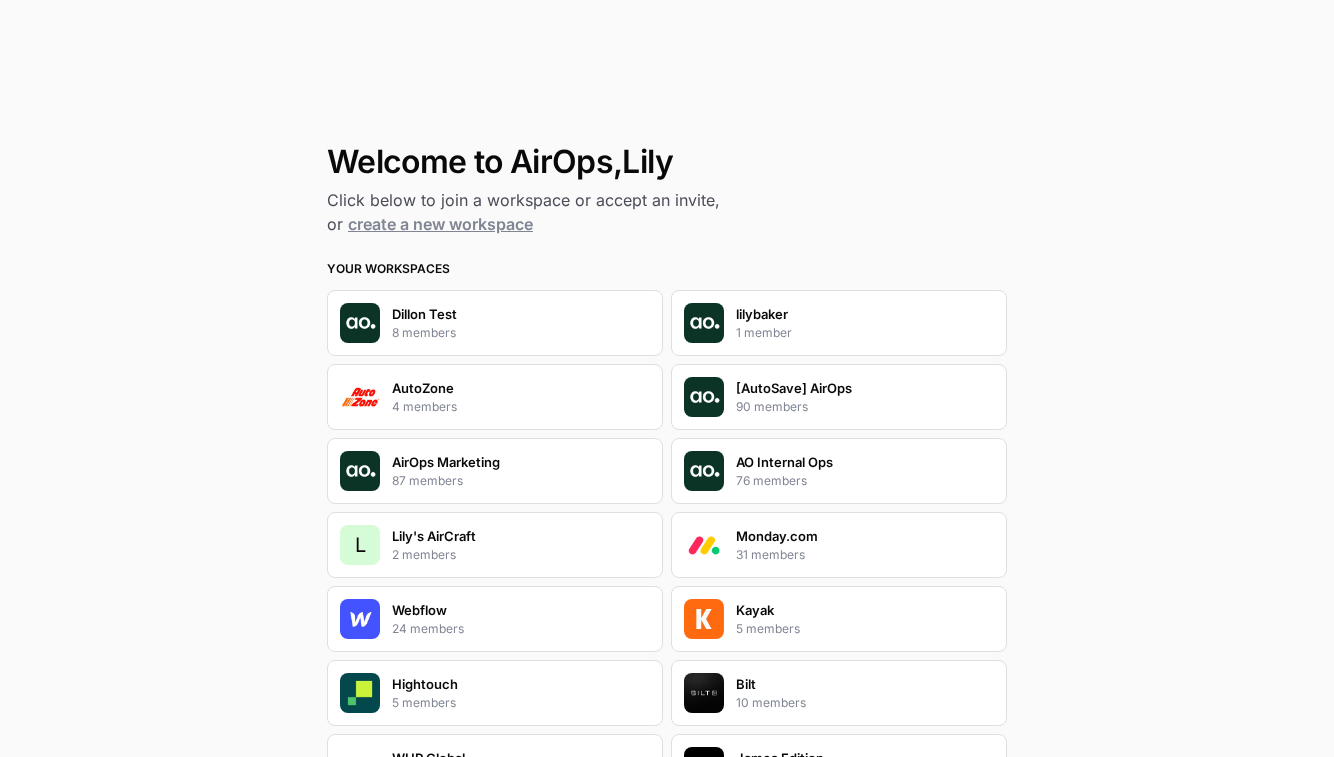 scroll, scrollTop: 0, scrollLeft: 0, axis: both 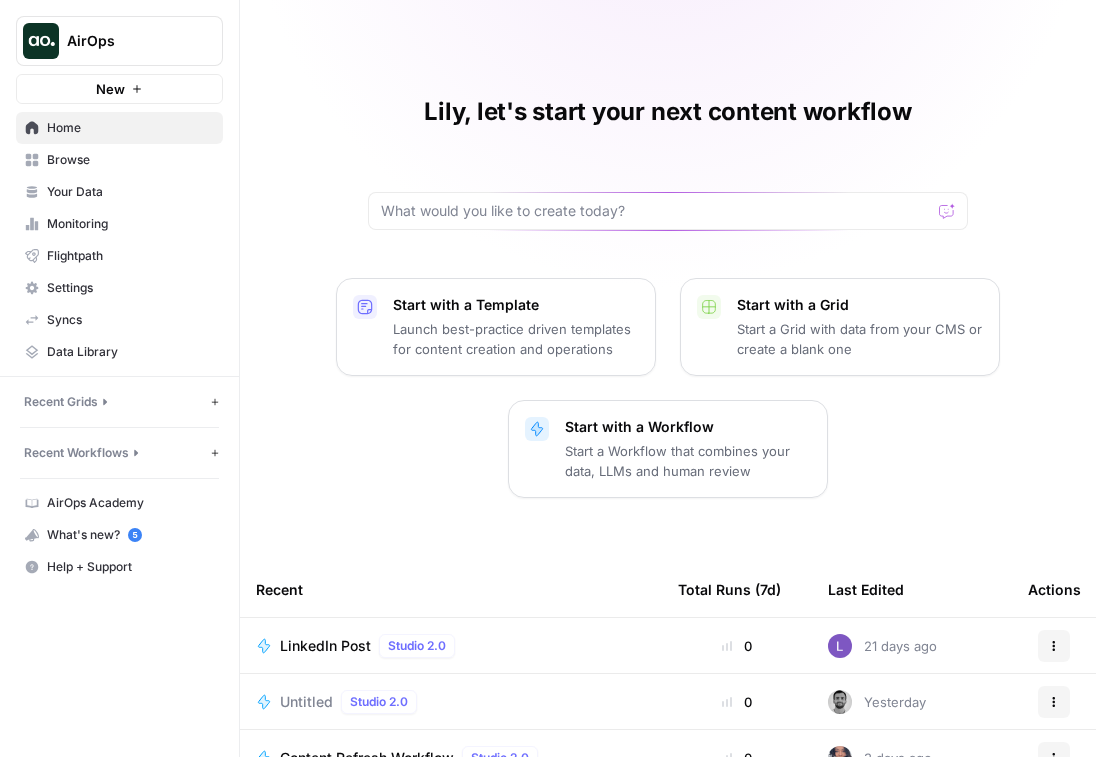 click on "AirOps" at bounding box center (127, 41) 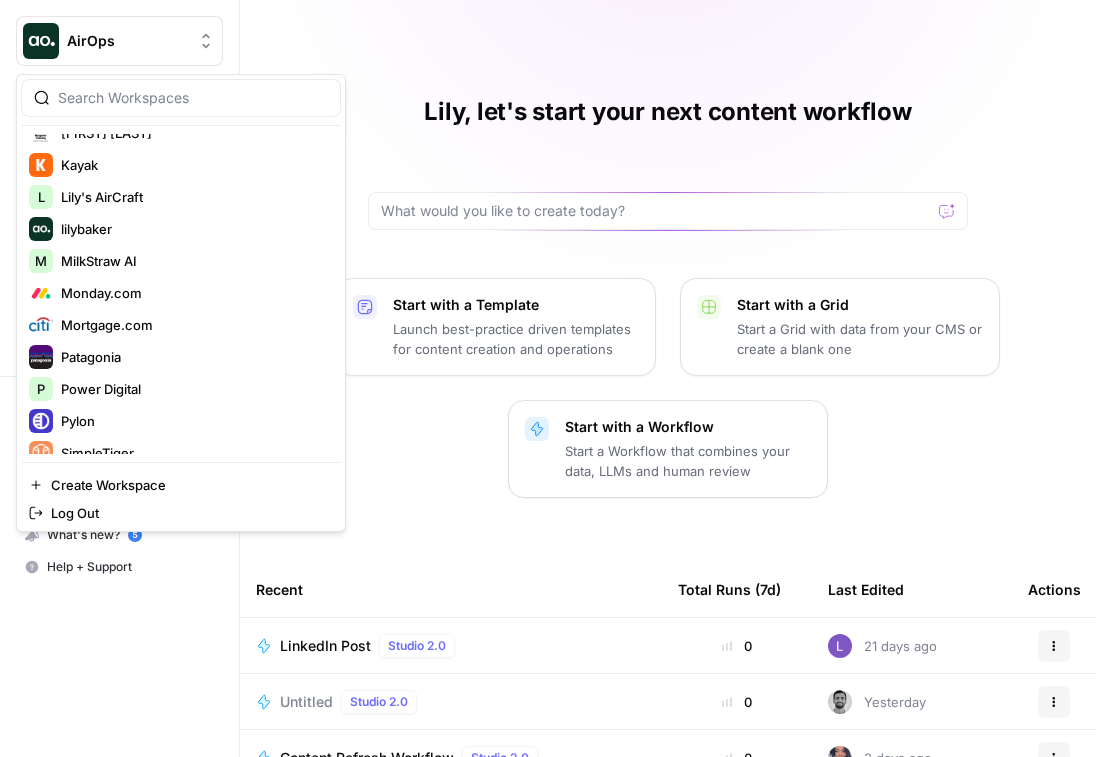 scroll, scrollTop: 823, scrollLeft: 0, axis: vertical 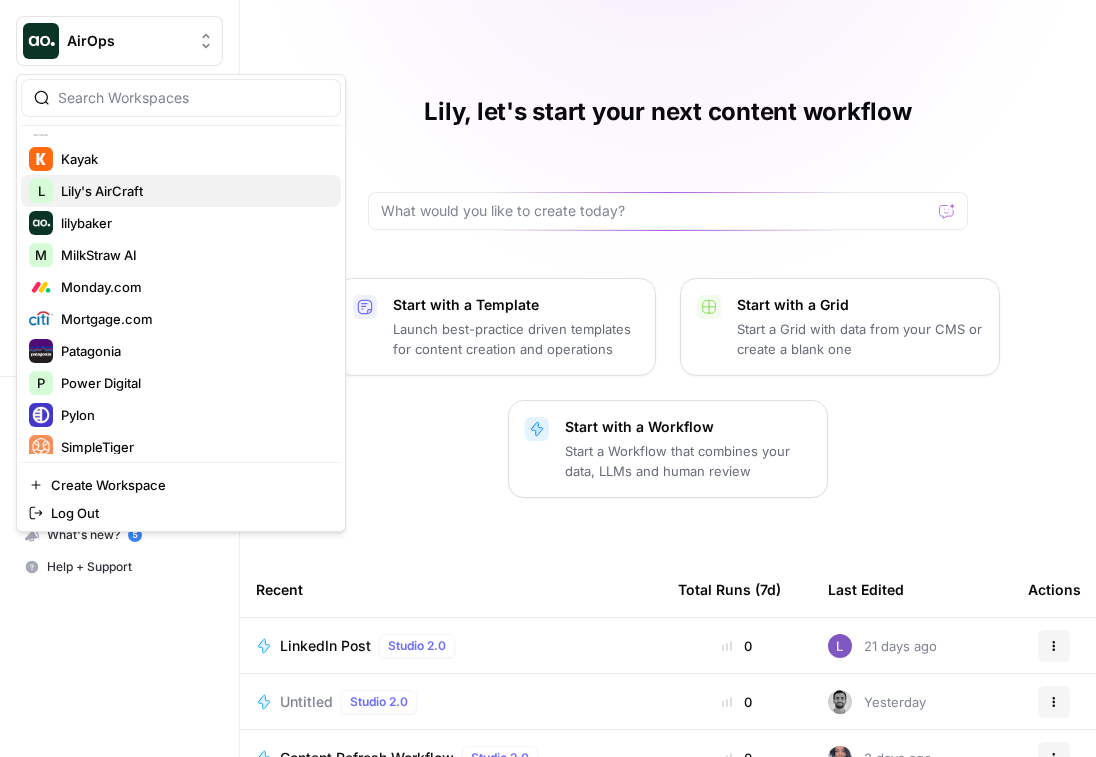 click on "Lily's AirCraft" at bounding box center [193, 191] 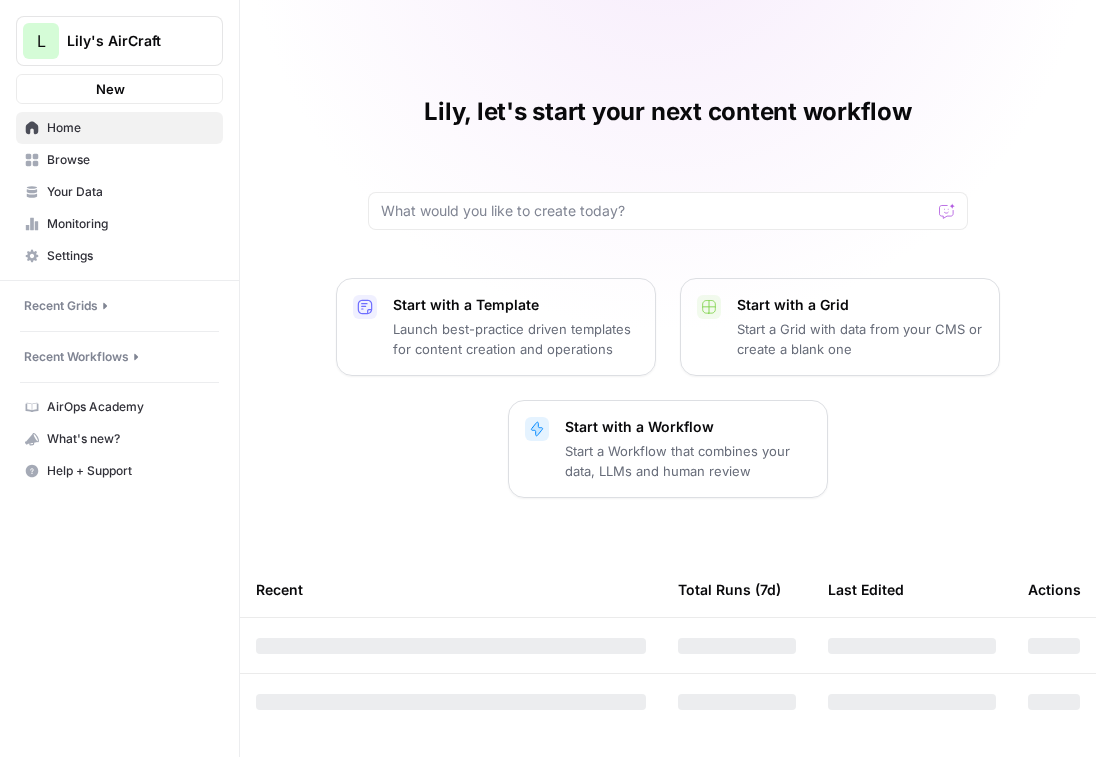 scroll, scrollTop: 0, scrollLeft: 0, axis: both 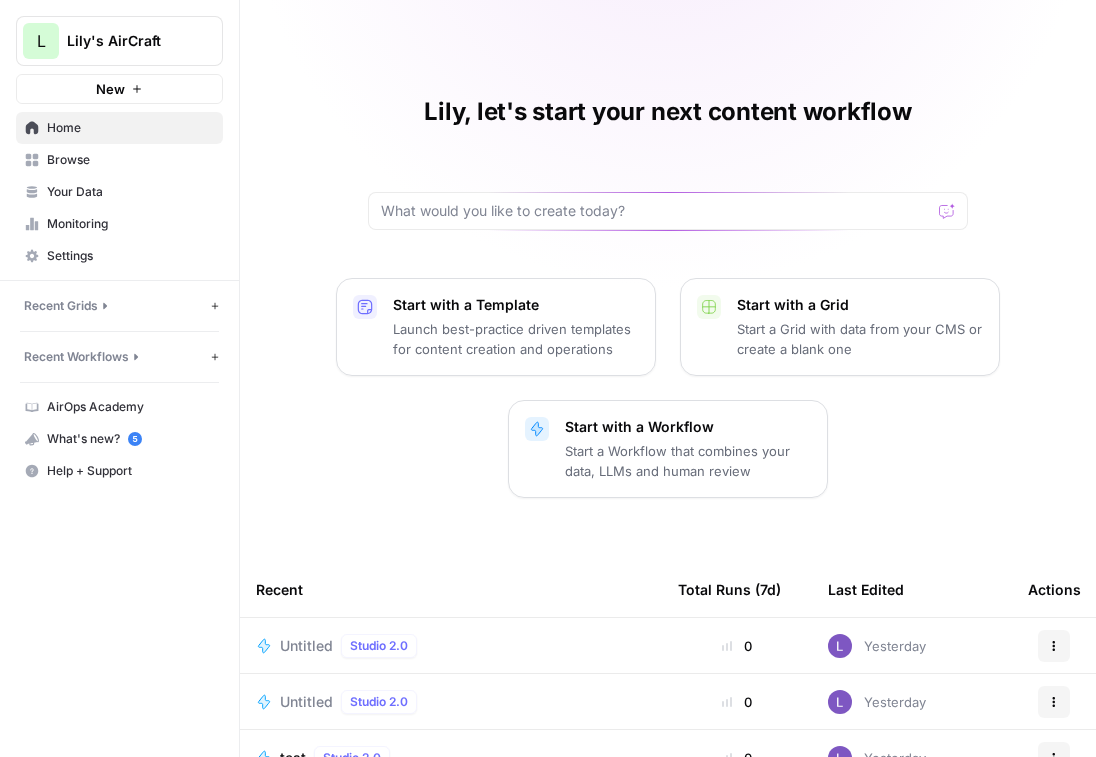 click on "Untitled Studio 2.0" at bounding box center [451, 646] 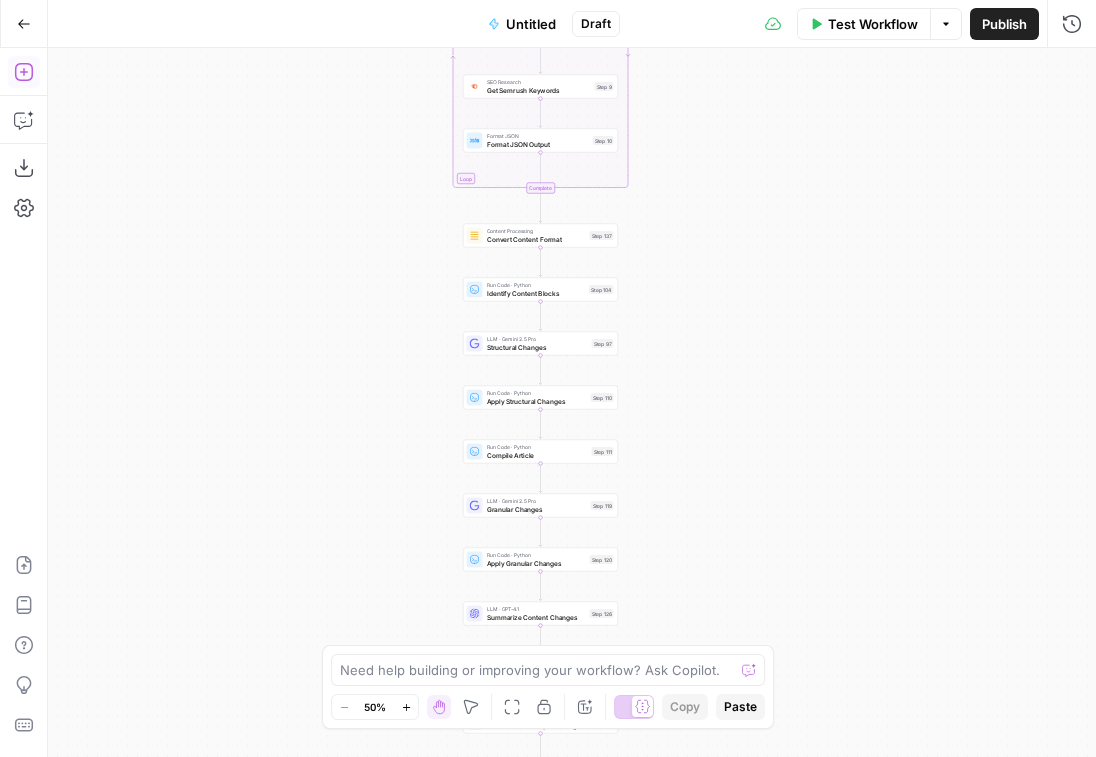 click 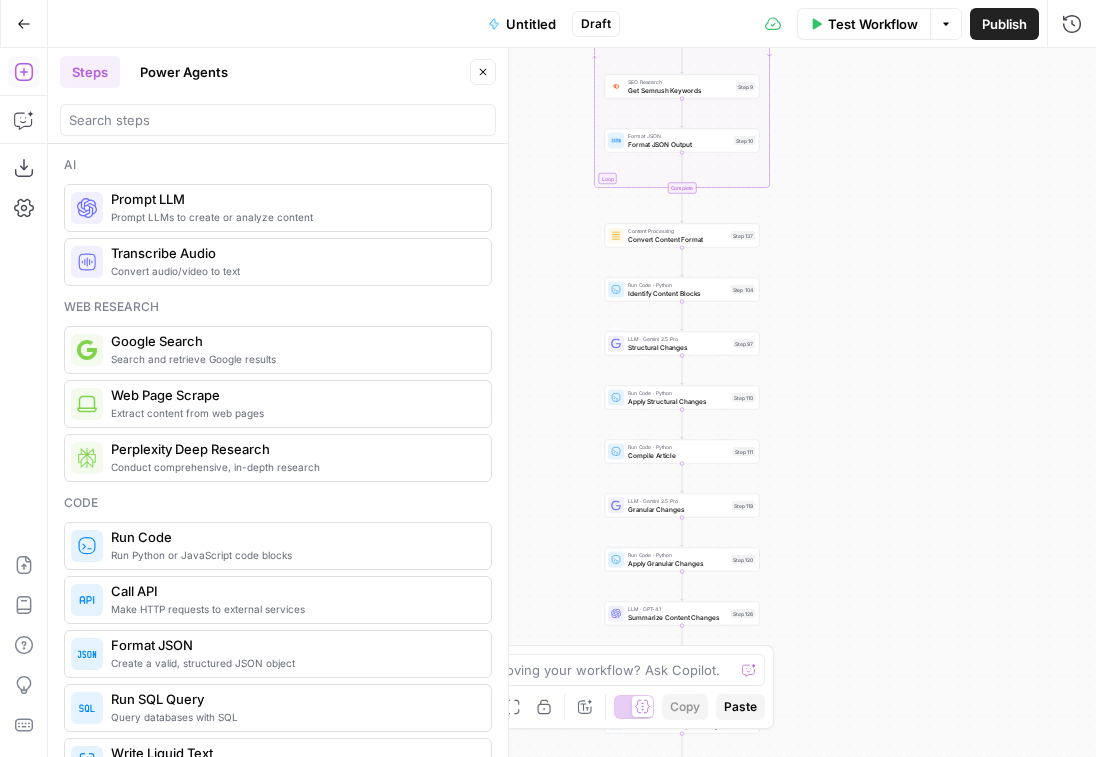 click at bounding box center (278, 120) 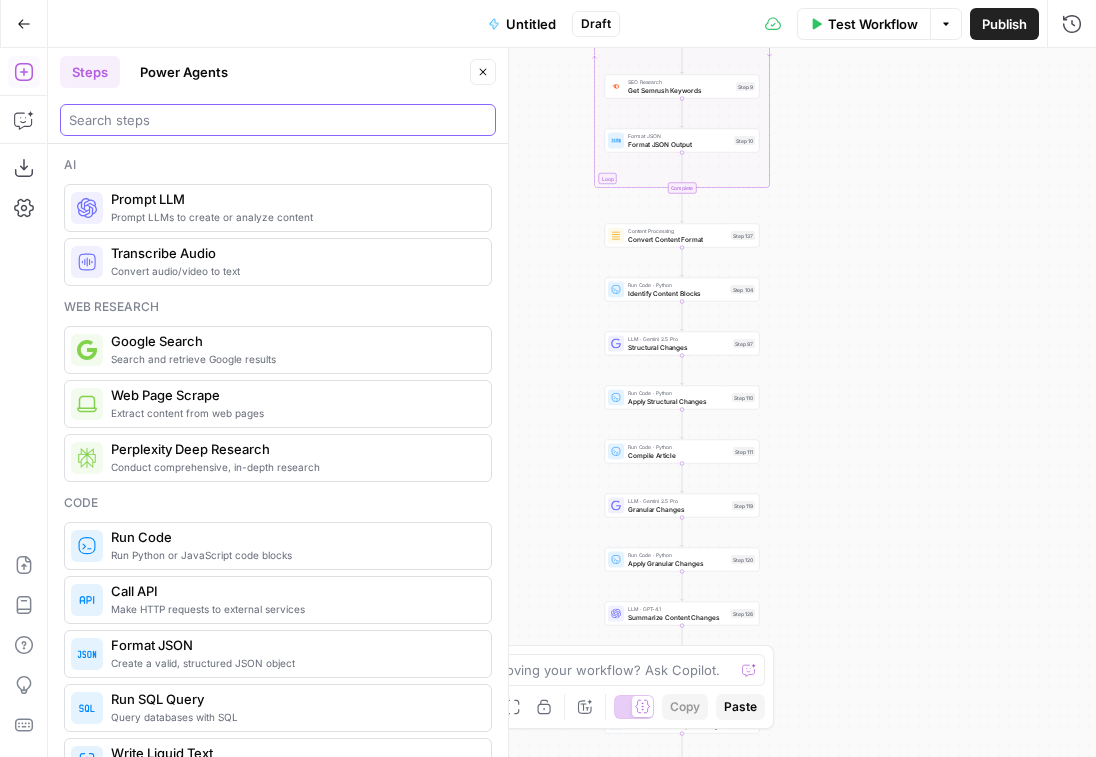 type on "s" 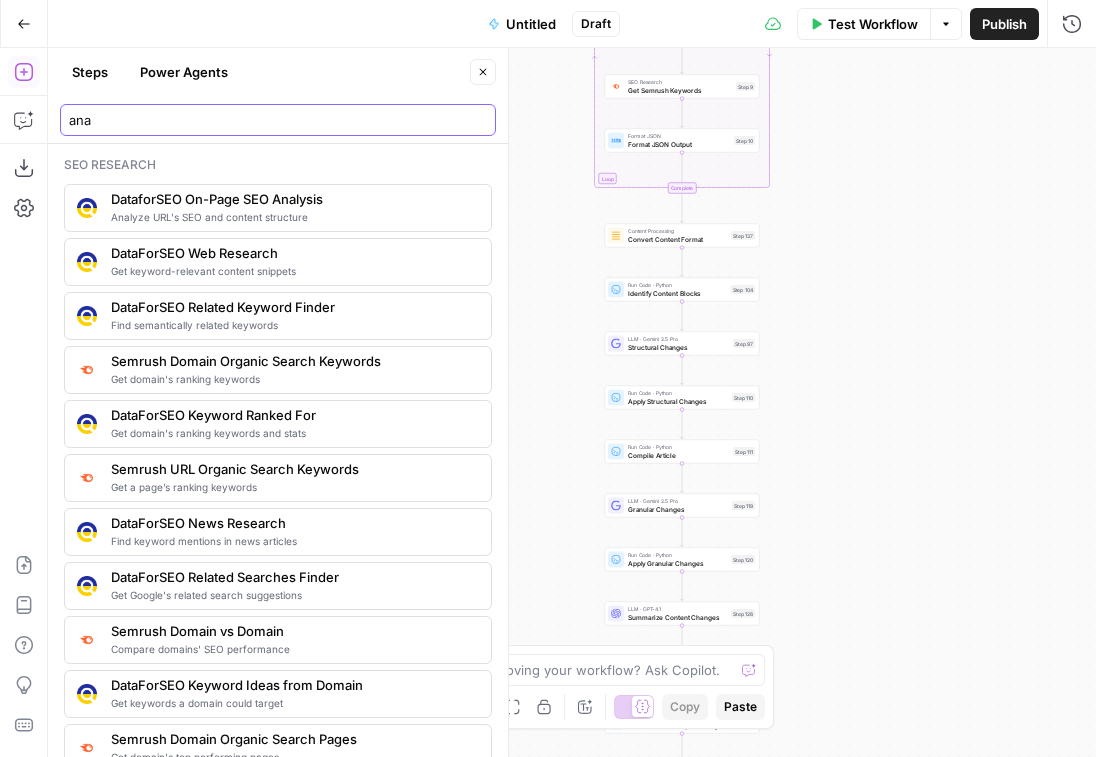 type on "ana" 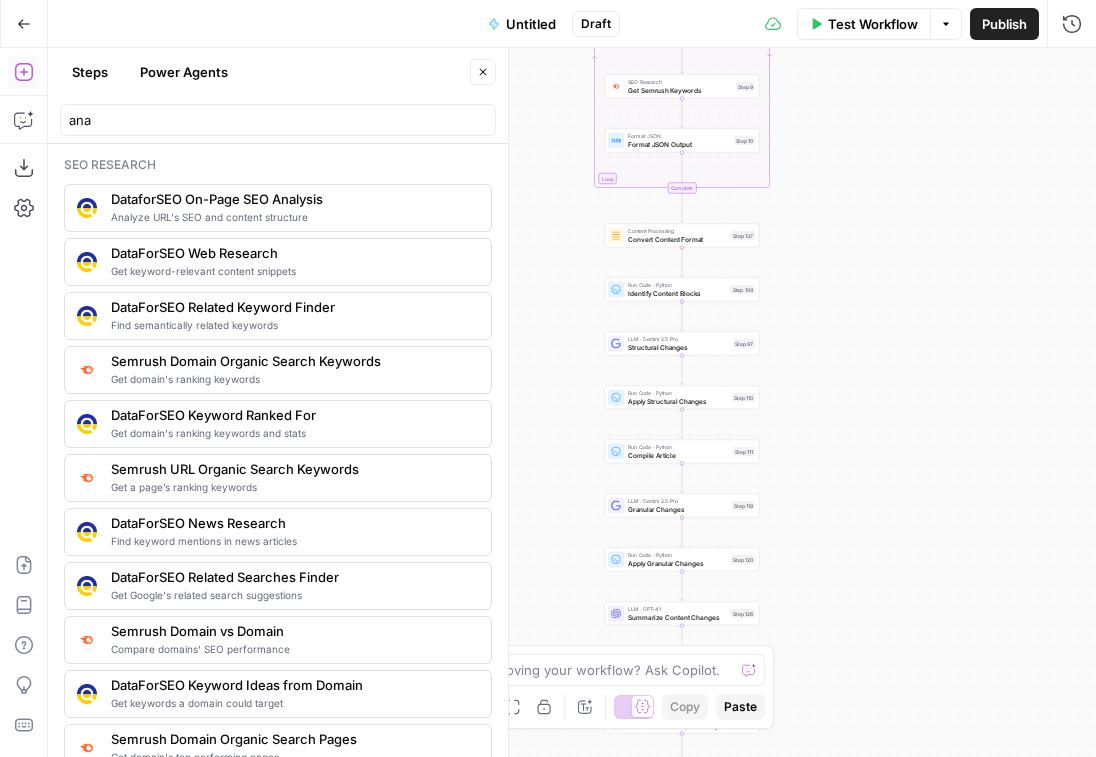 click on "Power Agents" at bounding box center [184, 72] 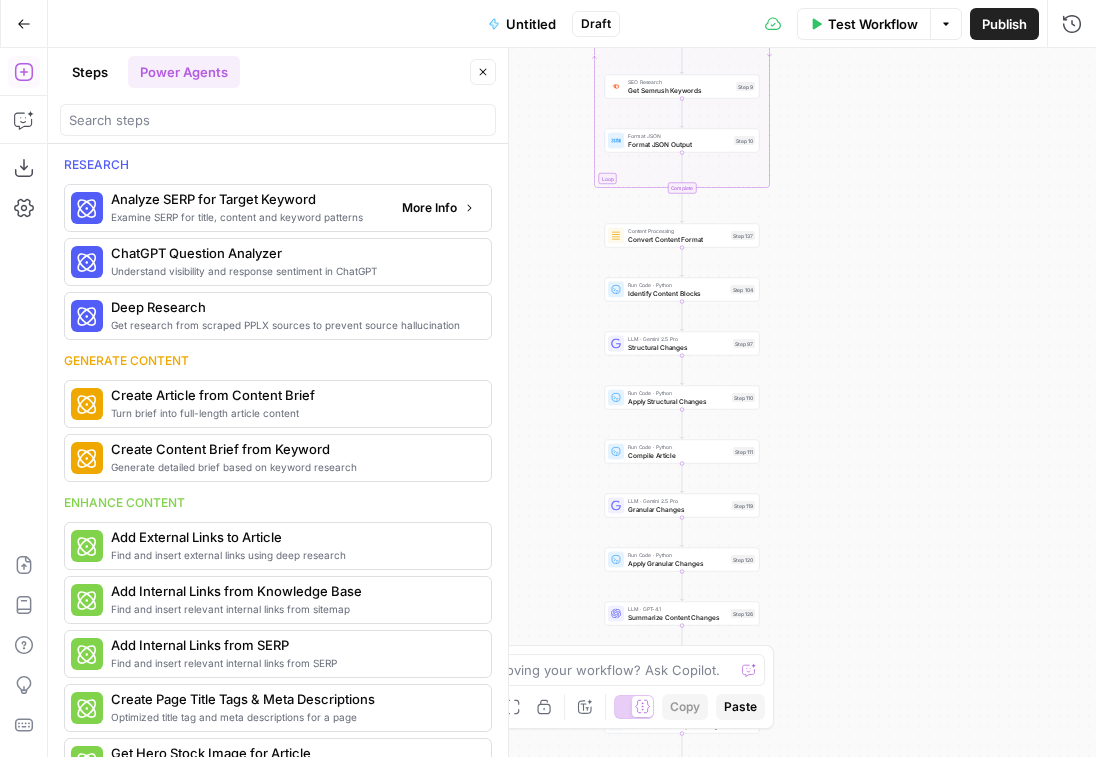 click on "More Info" at bounding box center (429, 208) 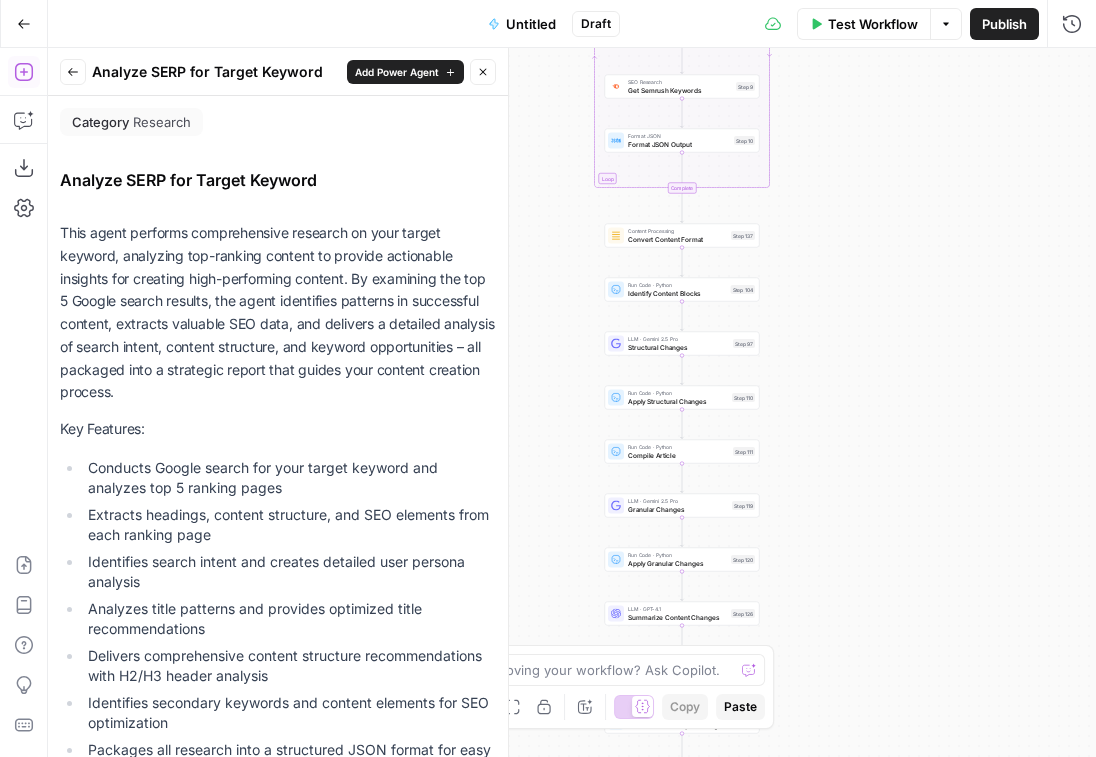 click on "Add Power Agent" at bounding box center (397, 72) 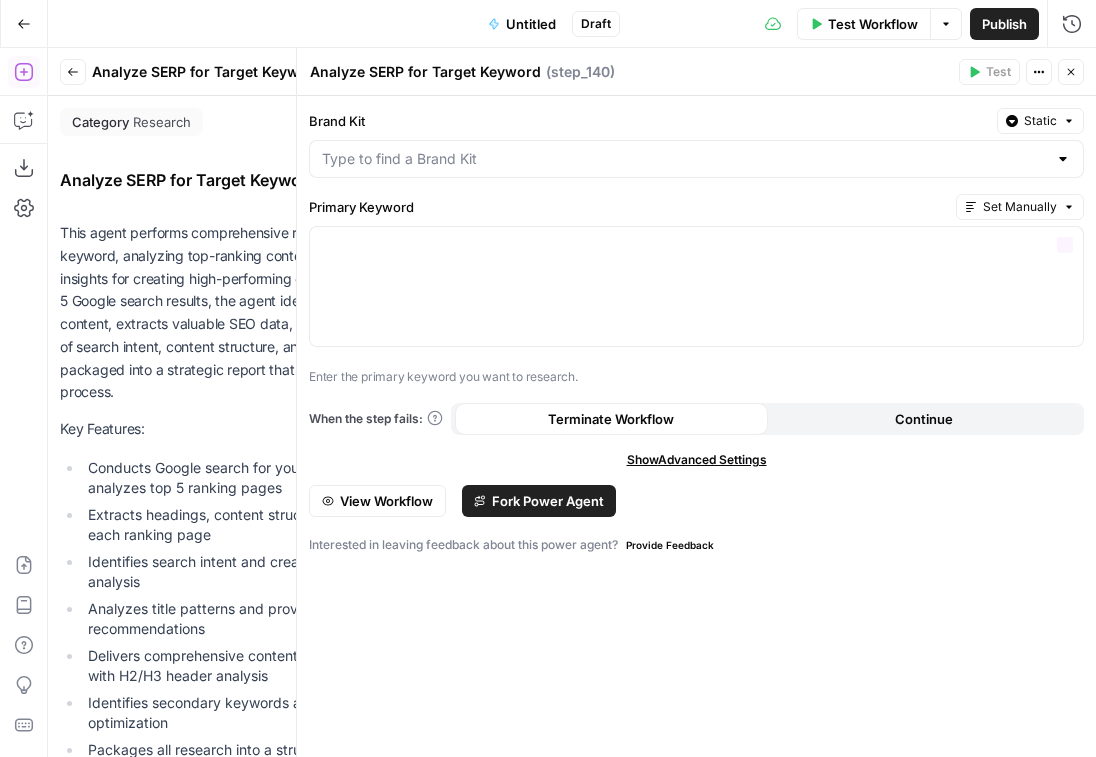 click on "Fork Power Agent" at bounding box center (548, 501) 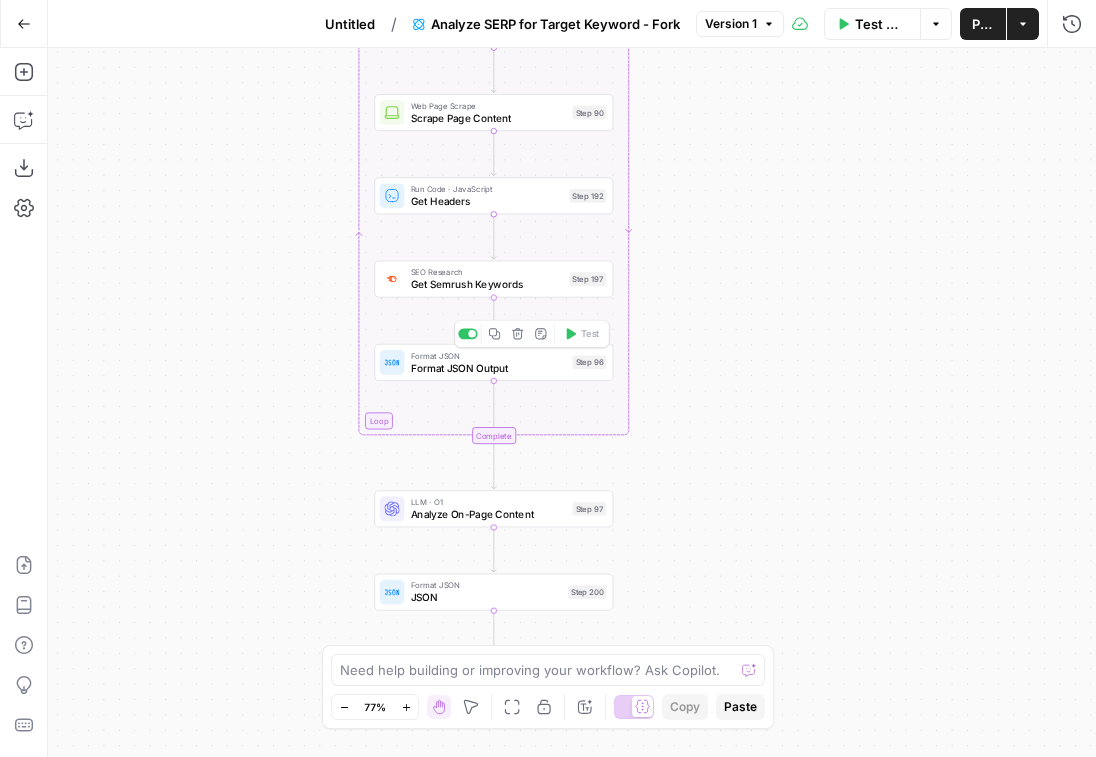 click at bounding box center [392, 279] 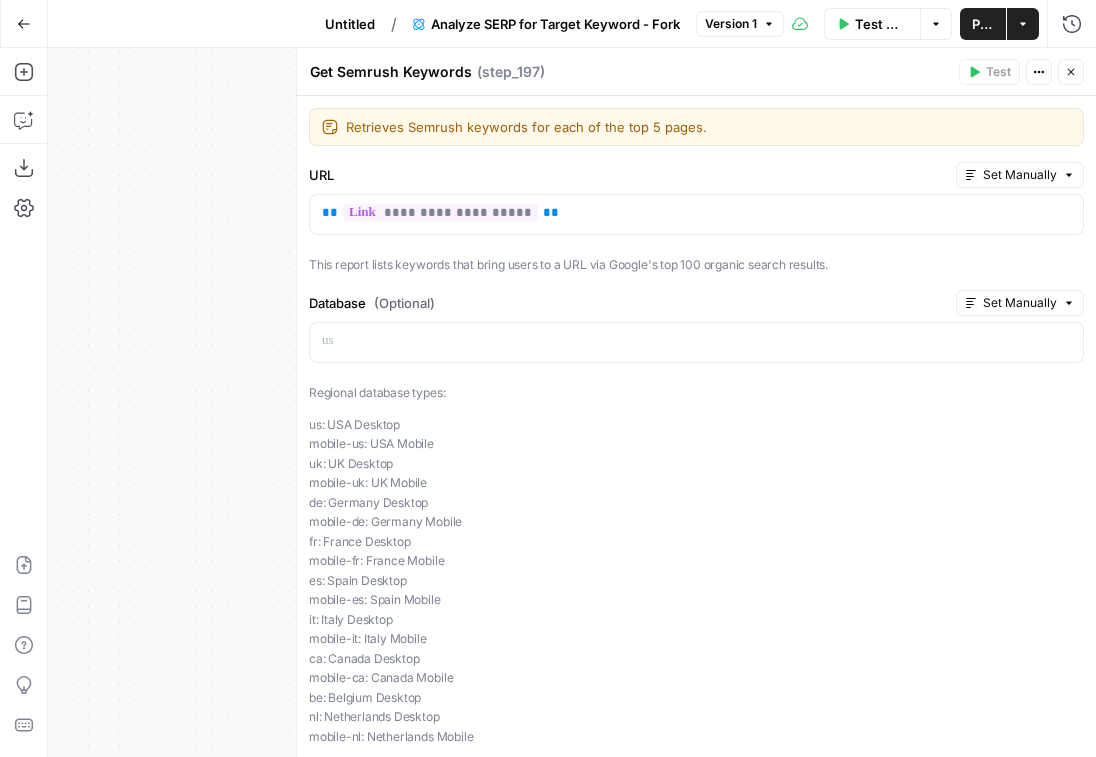 click on "Workflow Set Inputs Inputs Google Search Perform Google Search Step 51 Loop Iteration Analyze Content for Top 5 Ranking Pages Step 89 Web Page Scrape Scrape Page Content Step 90 Run Code · JavaScript Get Headers Step 192 SEO Research Get Semrush Keywords Step 197 Format JSON Format JSON Output Step 96 Complete LLM · O1 Analyze On-Page Content Step 97 Format JSON JSON Step 200 End Output" at bounding box center [572, 402] 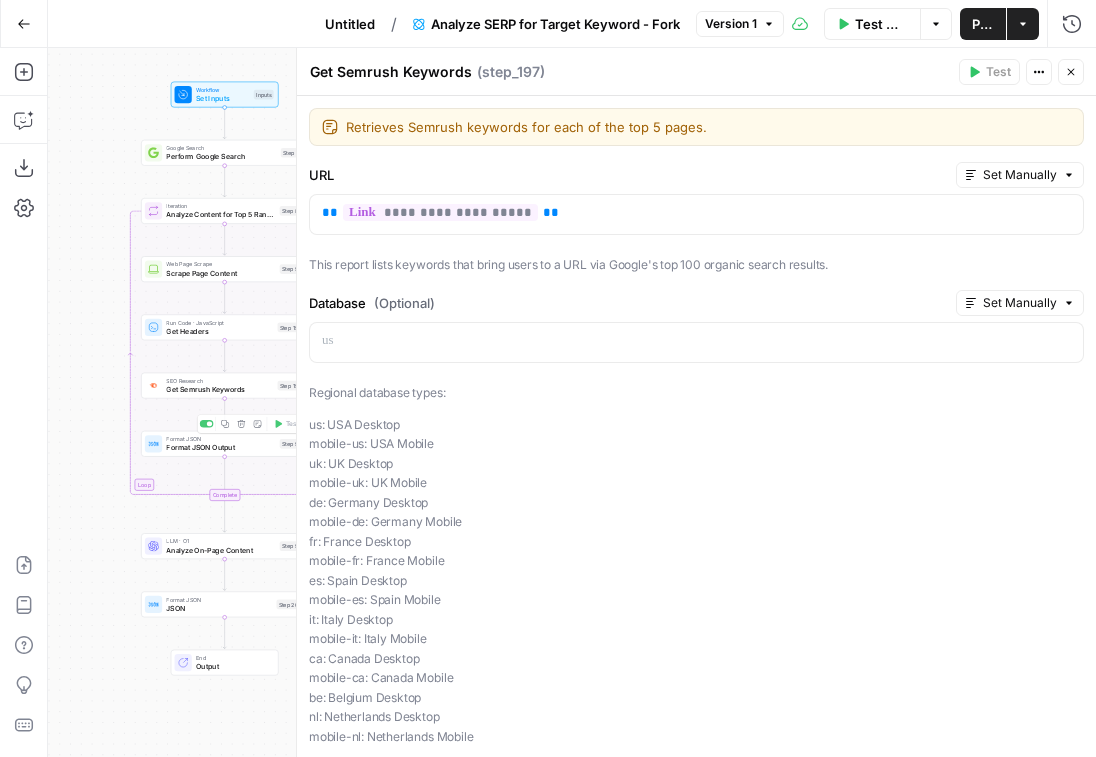 click on "Workflow Set Inputs Inputs Google Search Perform Google Search Step 51 Loop Iteration Analyze Content for Top 5 Ranking Pages Step 89 Web Page Scrape Scrape Page Content Step 90 Run Code · JavaScript Get Headers Step 192 SEO Research Get Semrush Keywords Step 197 Format JSON Format JSON Output Step 96 Copy step Delete step Edit Note Test Complete LLM · O1 Analyze On-Page Content Step 97 Format JSON JSON Step 200 End Output" at bounding box center [572, 402] 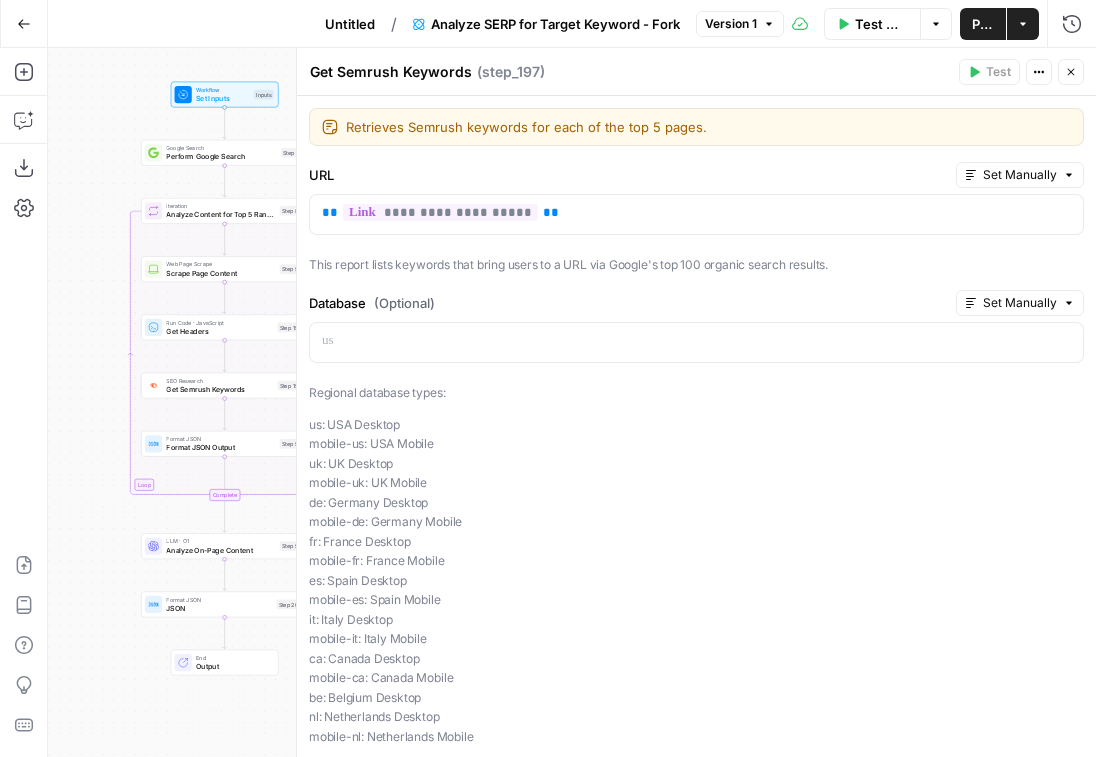 click on "Analyze On-Page Content" at bounding box center [220, 550] 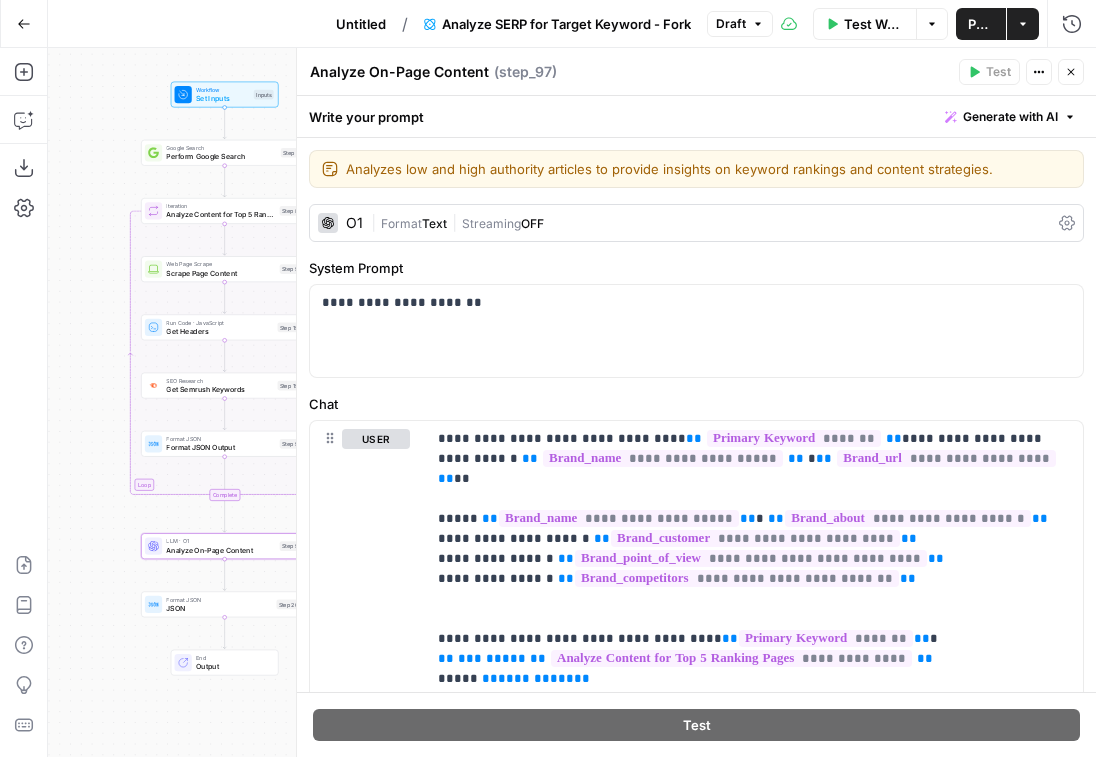 click on "Format JSON Format JSON Output Step 96" at bounding box center (224, 444) 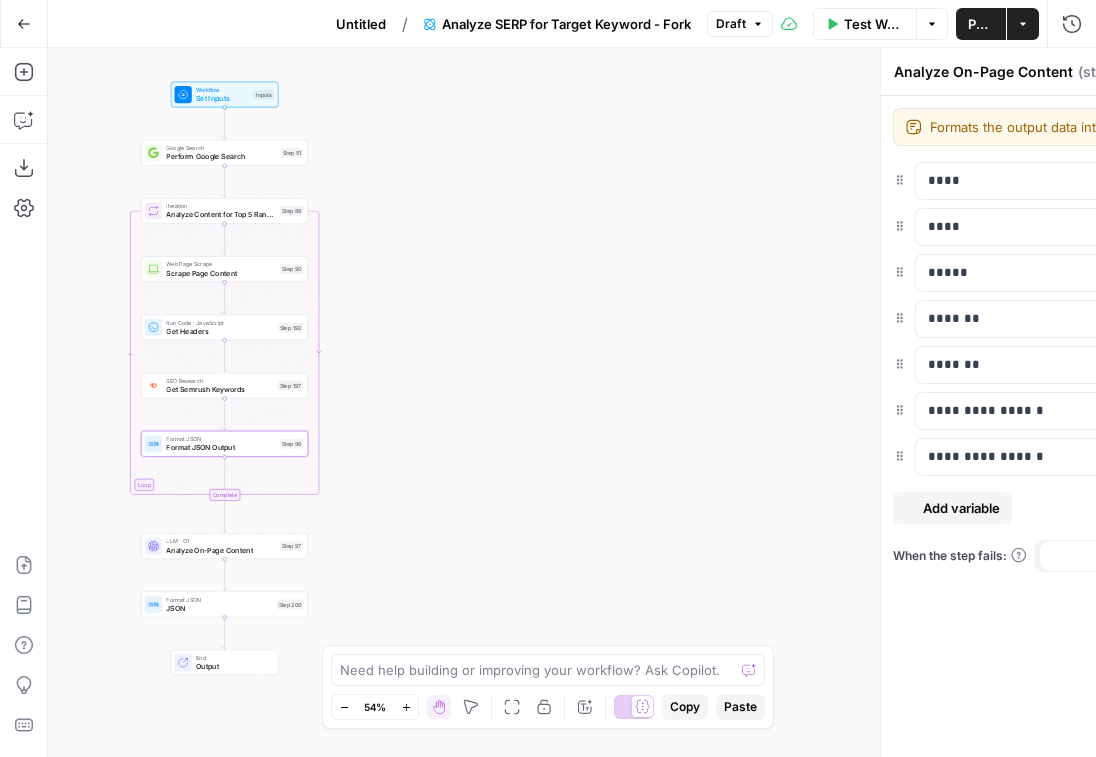 type on "Format JSON Output" 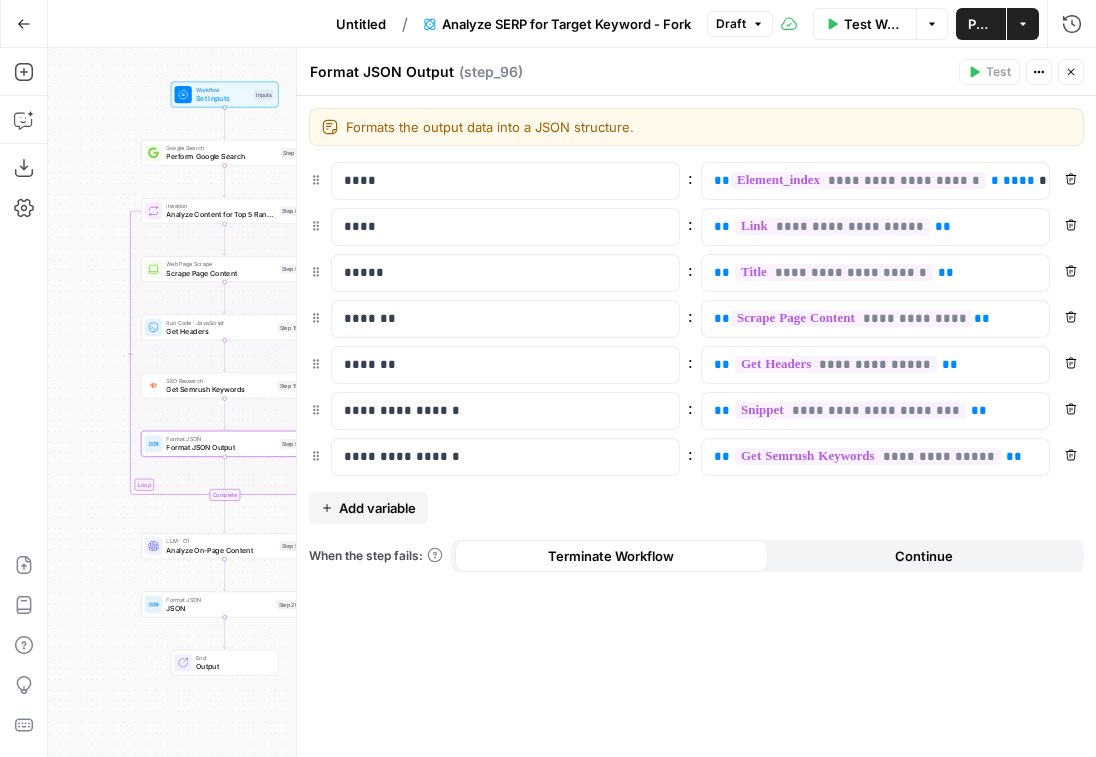 click on "Add Steps Copilot Download as JSON Settings Import JSON AirOps Academy Help Give Feedback Shortcuts" at bounding box center [24, 402] 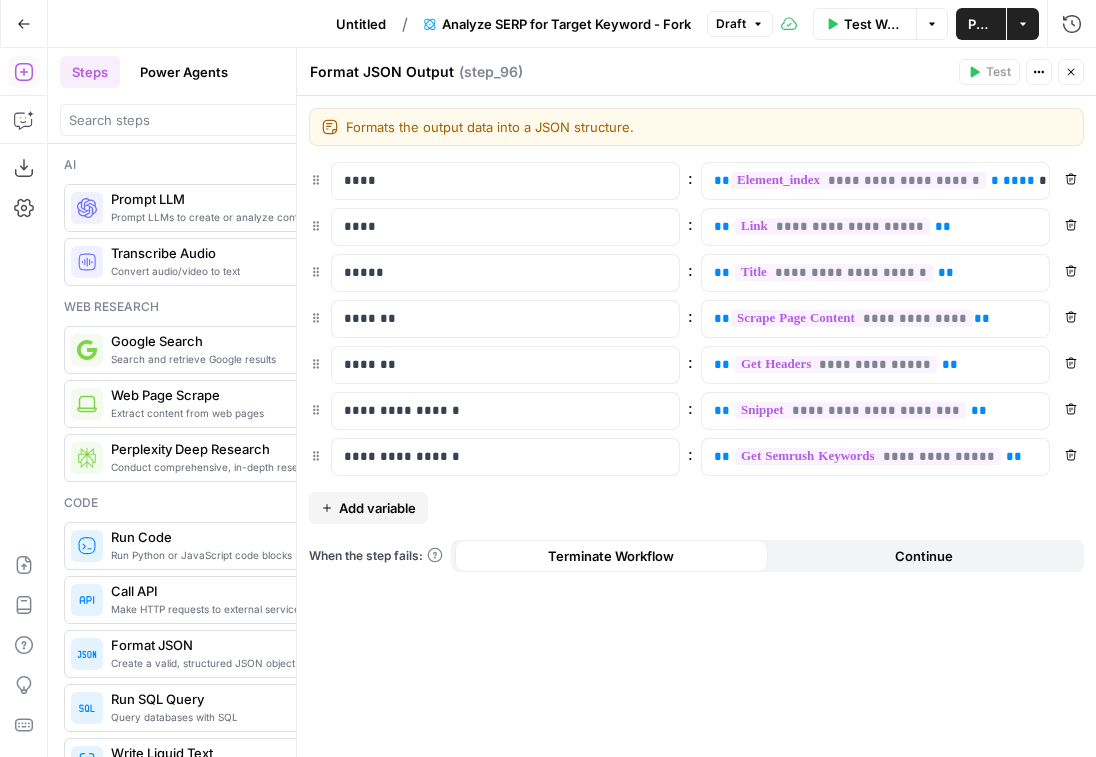 click on "Power Agents" at bounding box center [184, 72] 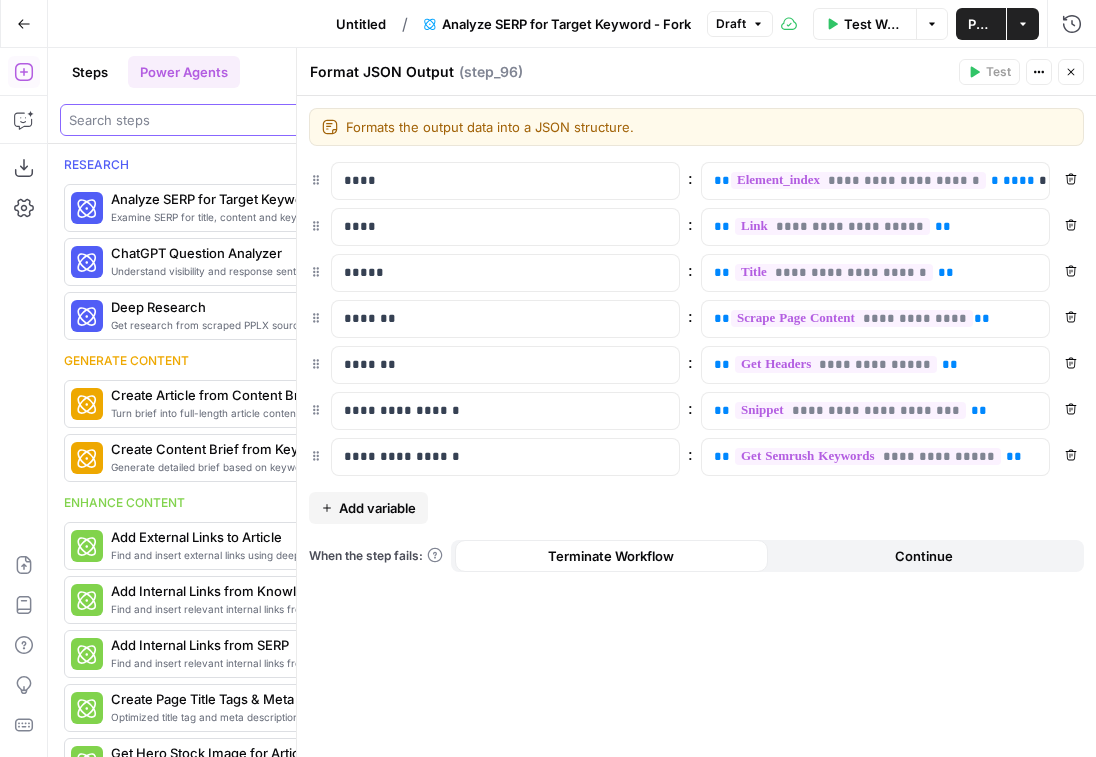click at bounding box center [278, 120] 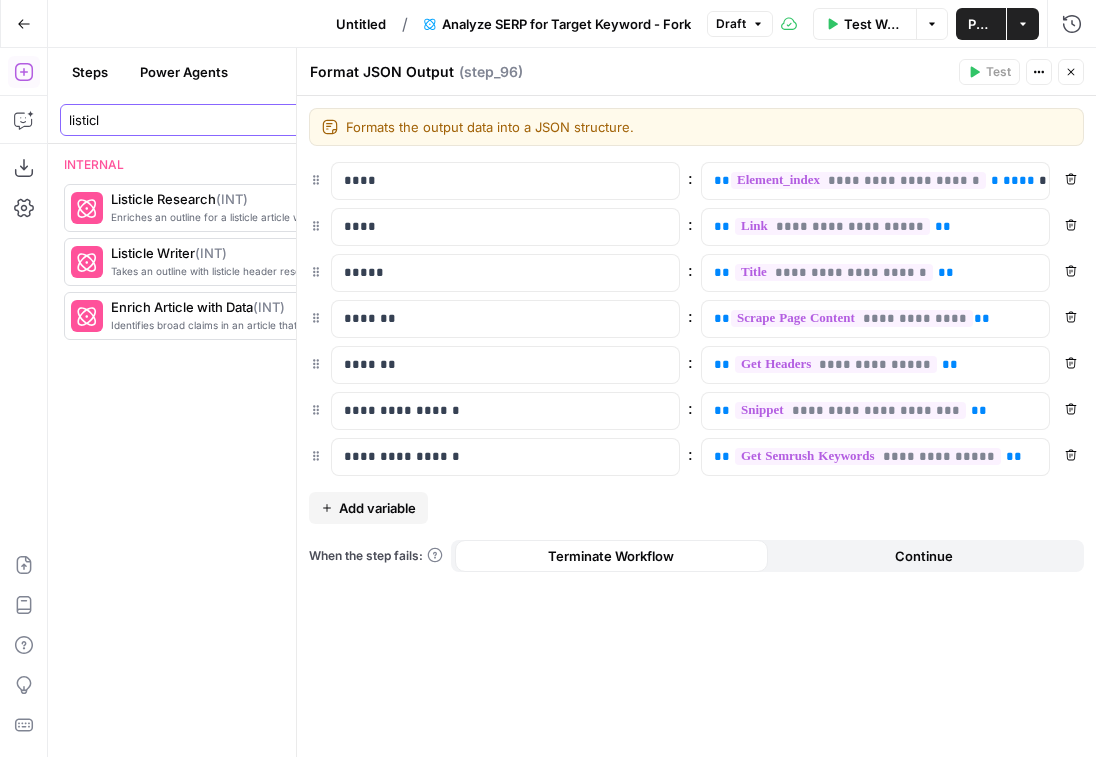 type on "listicl" 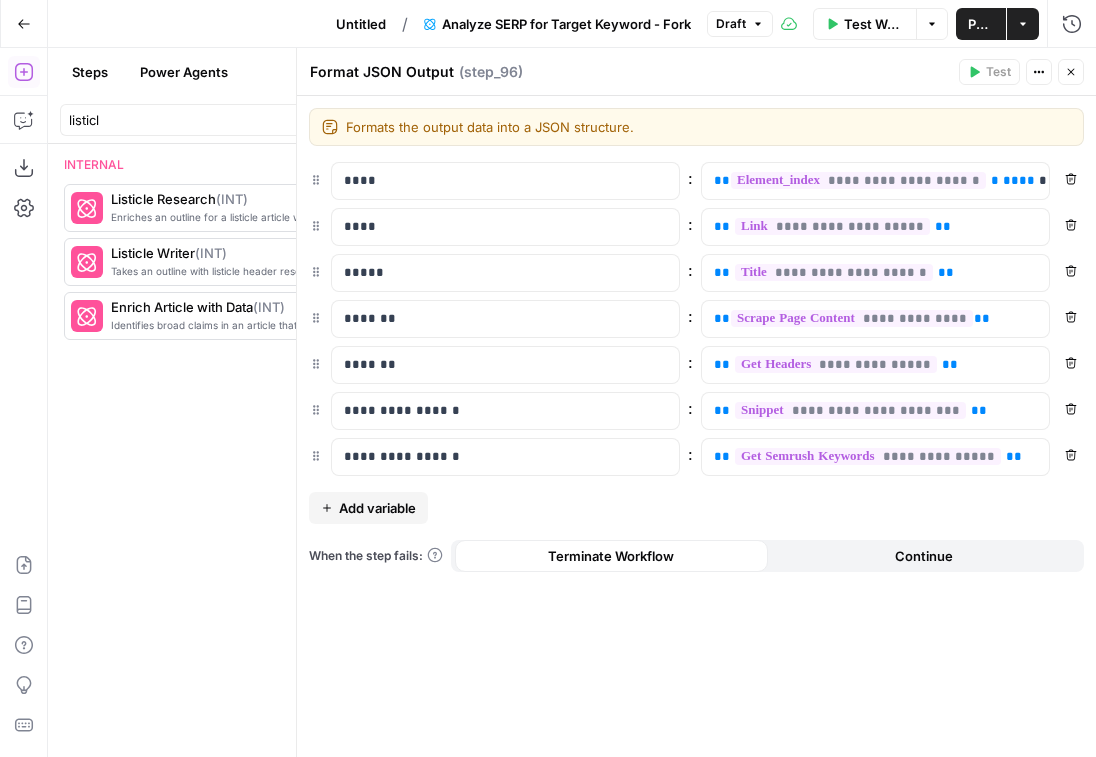 click on "More Info" at bounding box center [429, 208] 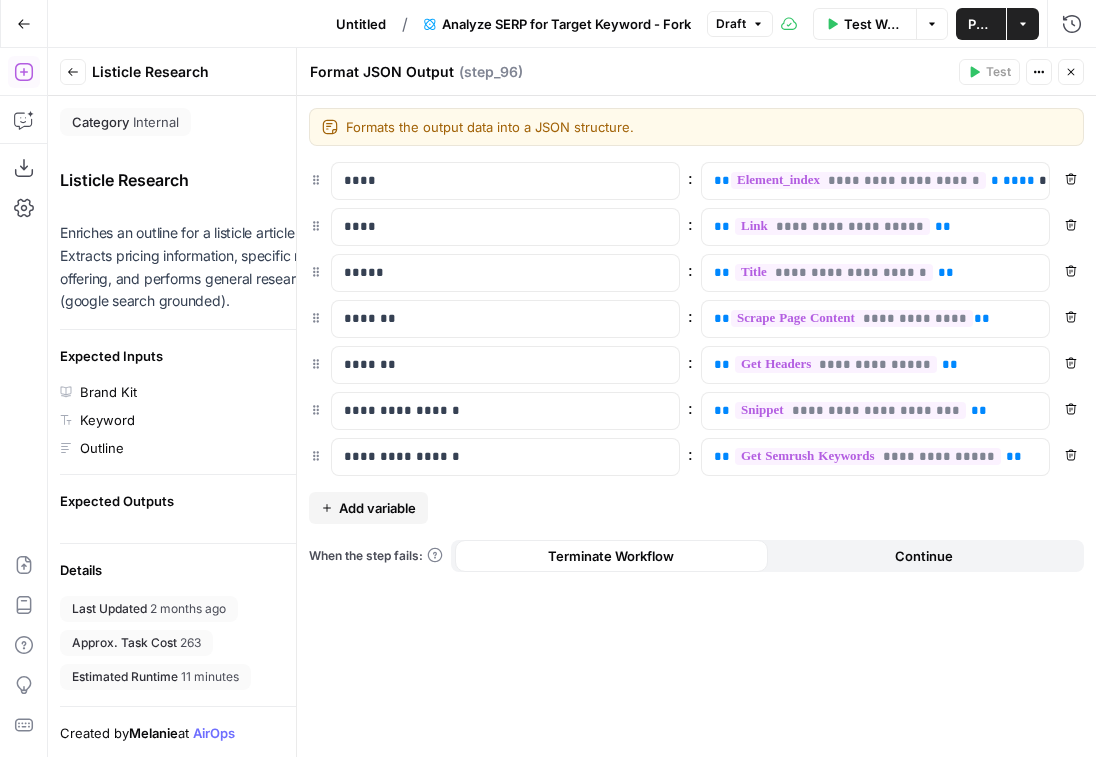 click on "Back Listicle Research Add Power Agent Close" at bounding box center [278, 72] 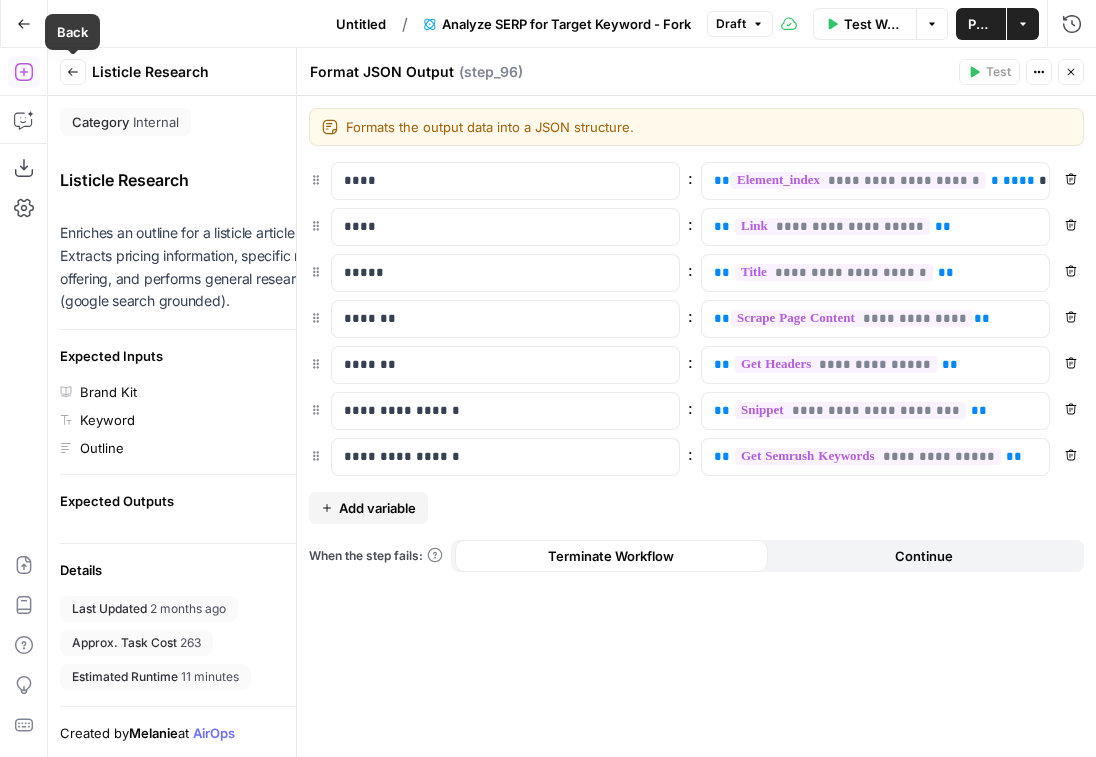 click on "Back" at bounding box center [73, 72] 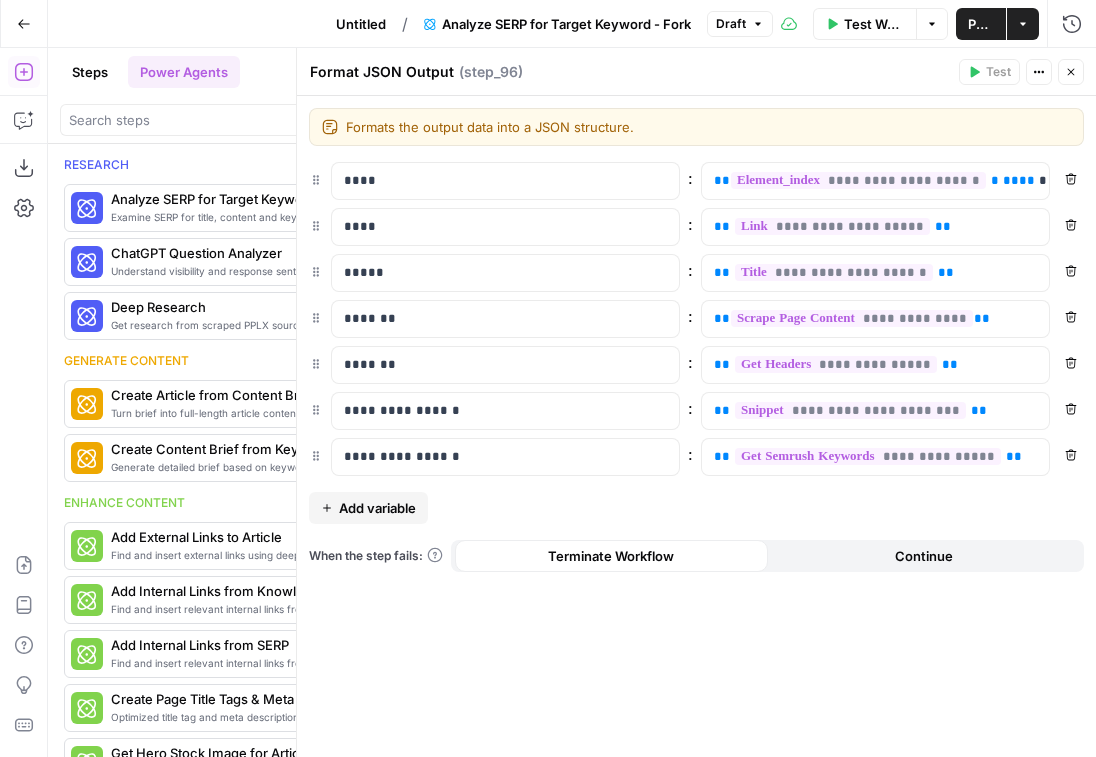 click at bounding box center [278, 120] 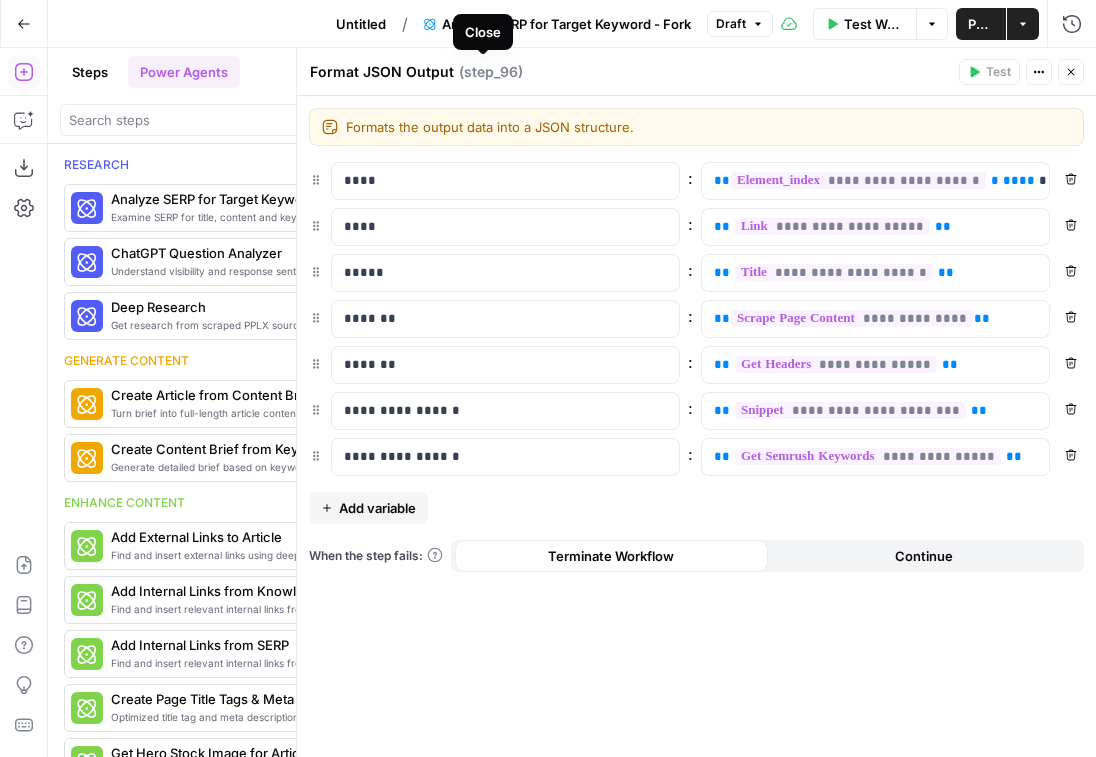 click on "Steps" at bounding box center (90, 72) 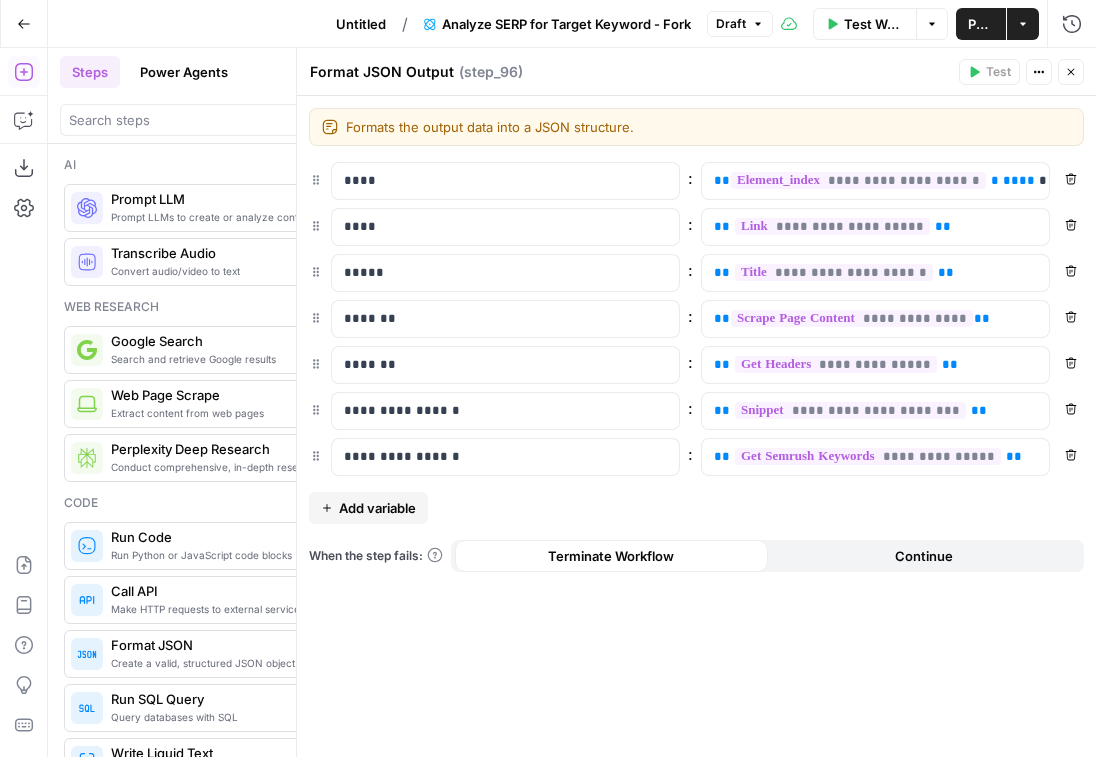 click on "Power Agents" at bounding box center (184, 72) 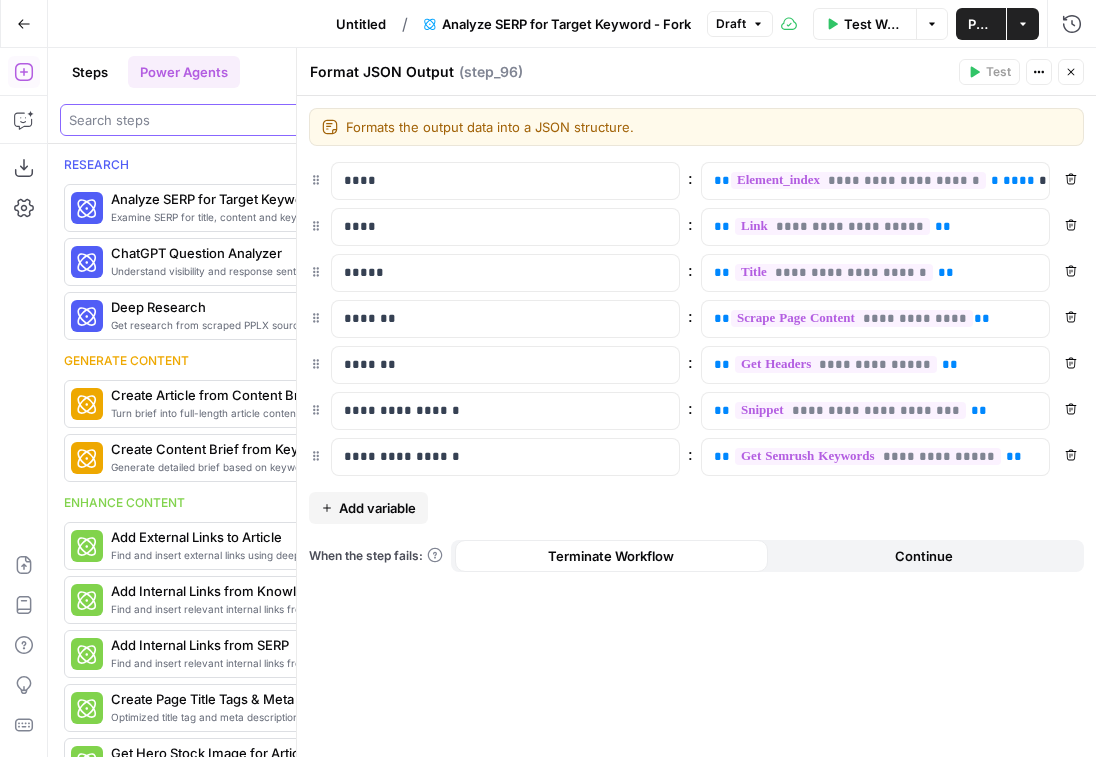 click at bounding box center [278, 120] 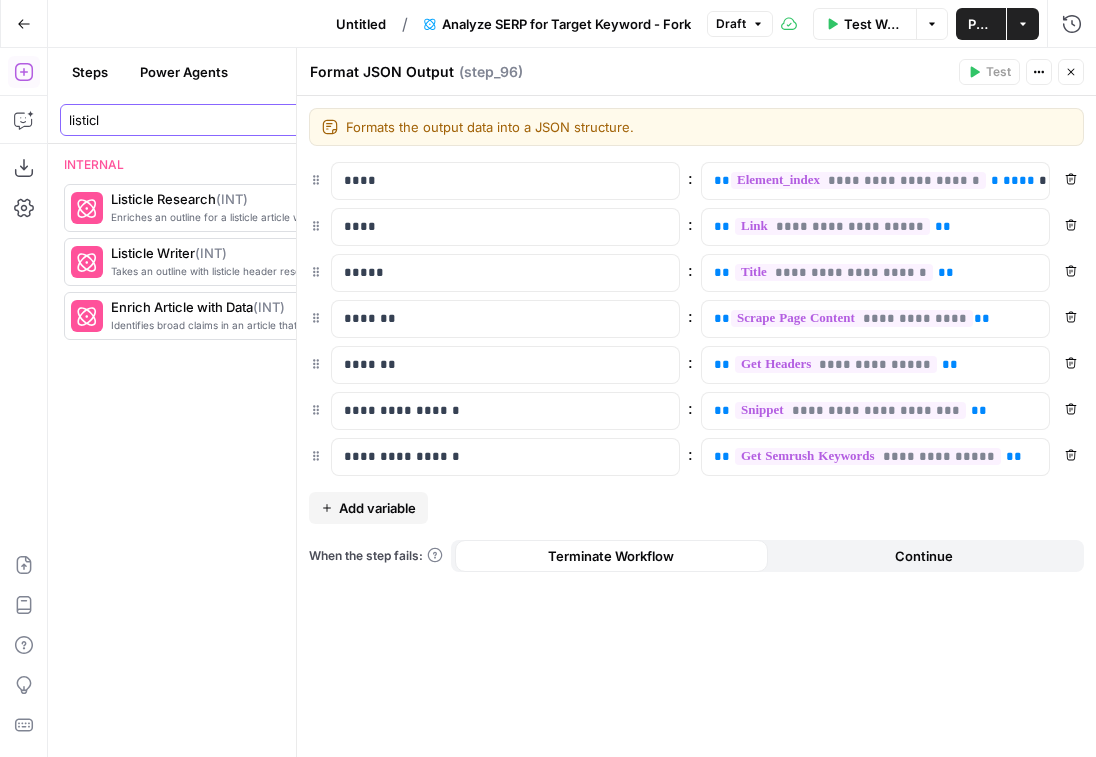 type on "listicl" 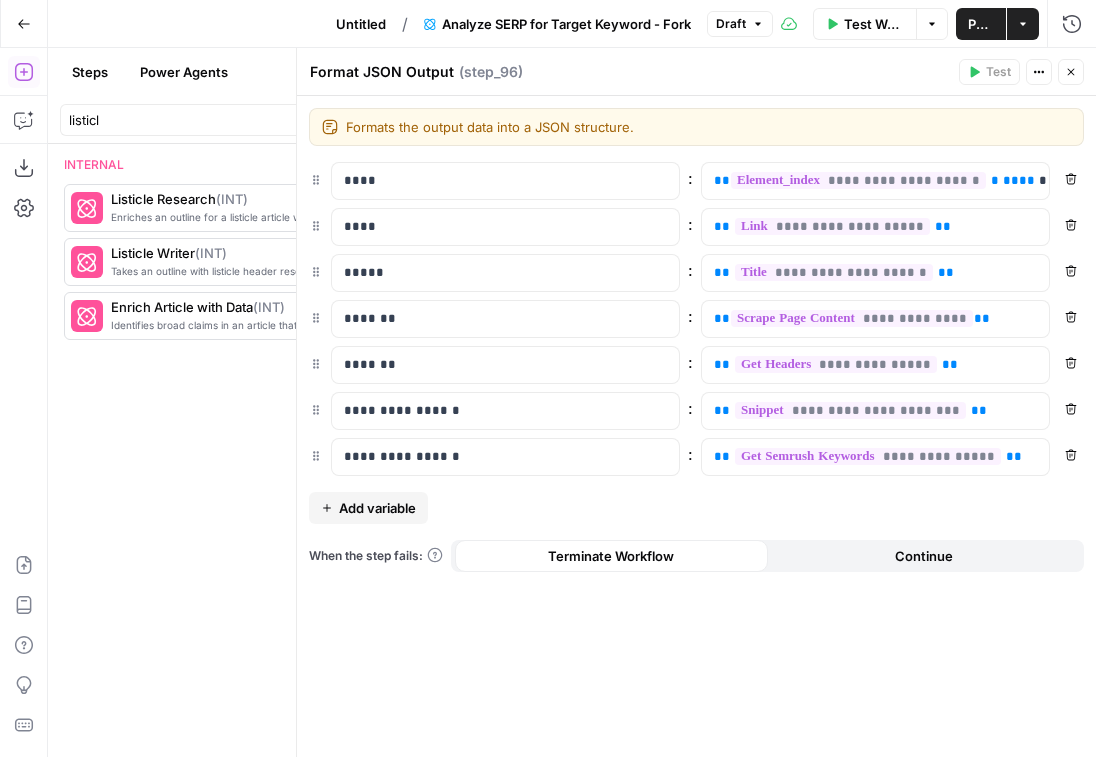 click on "More Info" at bounding box center [438, 262] 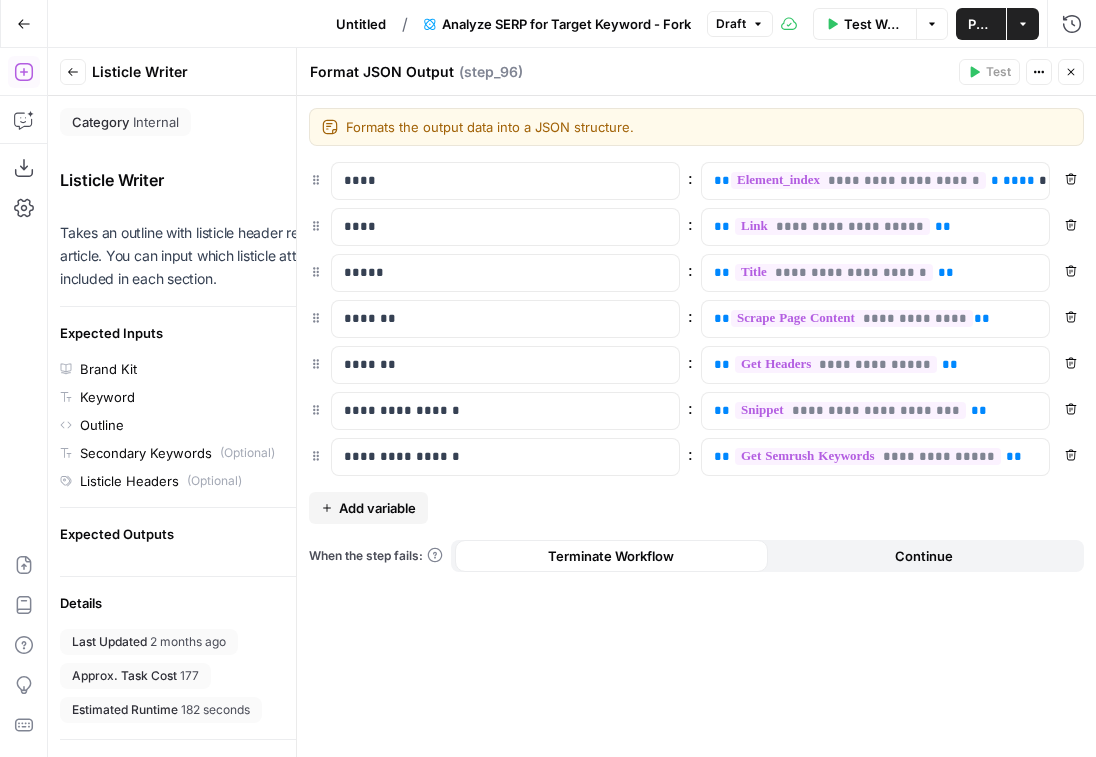 scroll, scrollTop: 31, scrollLeft: 0, axis: vertical 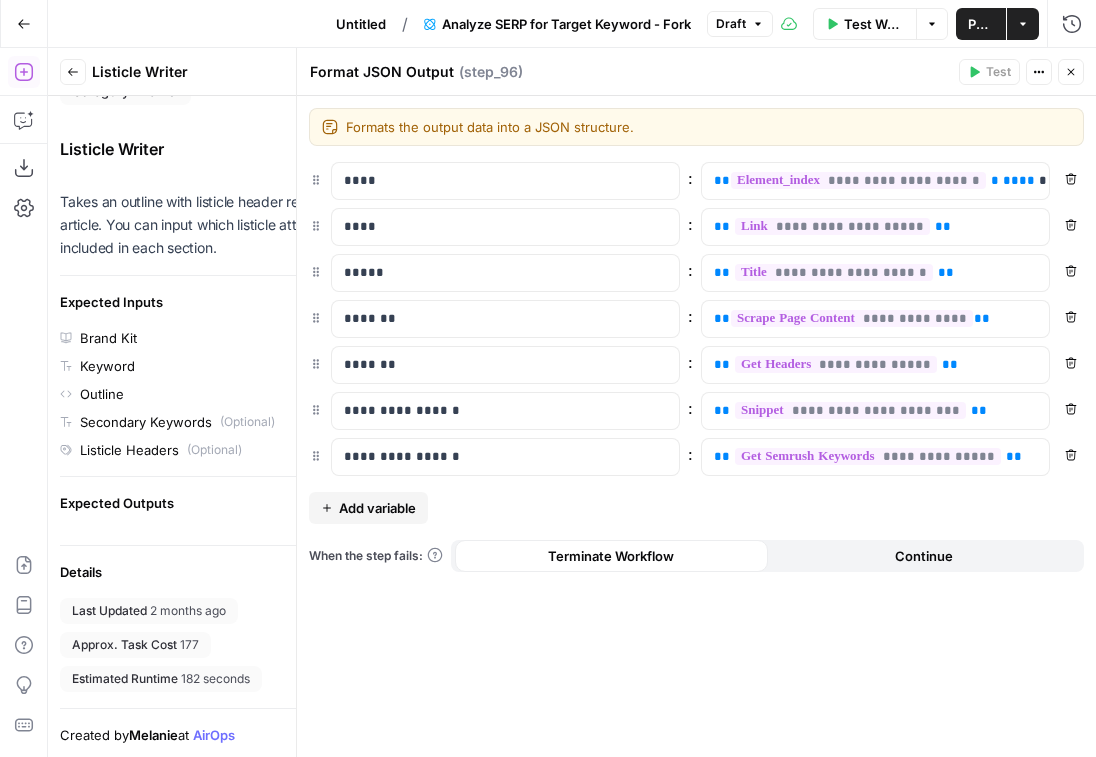 click on "Takes an outline with listicle header research and writes a listicle article. You can input which listicle attribute headers you want included in each section." at bounding box center [278, 225] 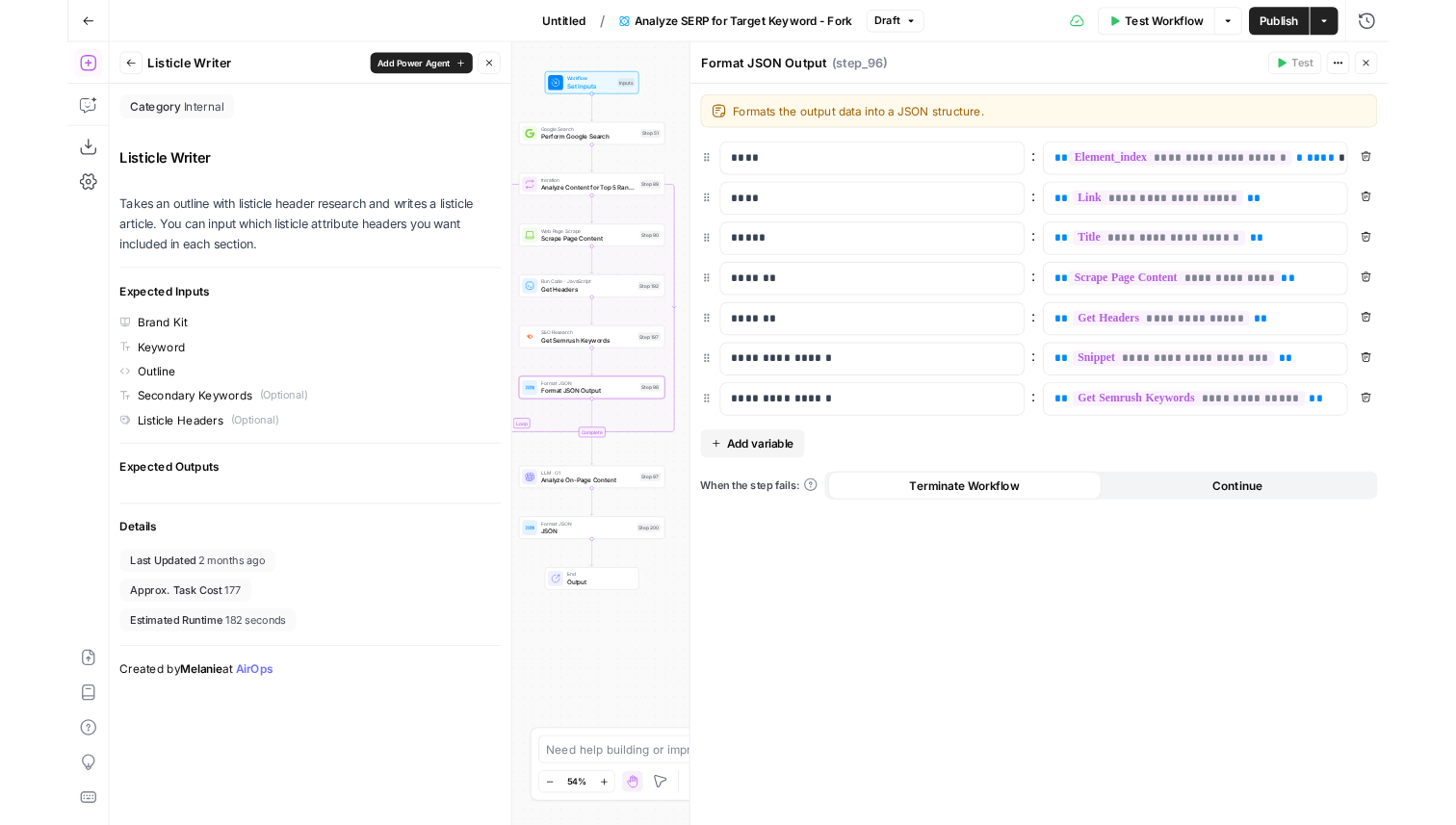 scroll, scrollTop: 0, scrollLeft: 0, axis: both 